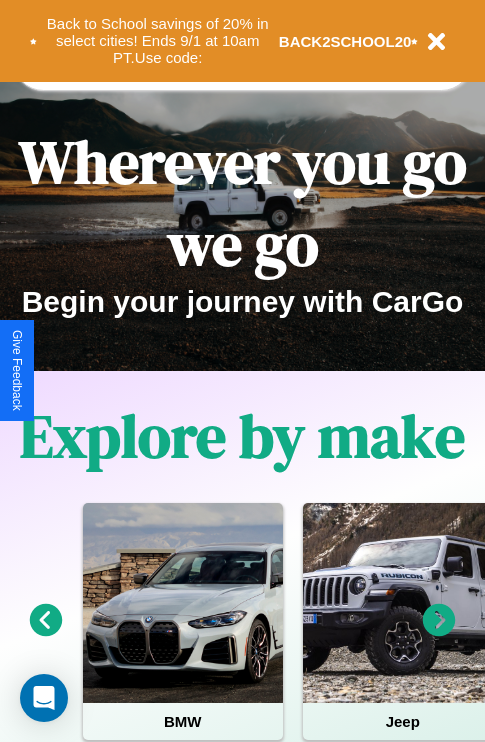 scroll, scrollTop: 308, scrollLeft: 0, axis: vertical 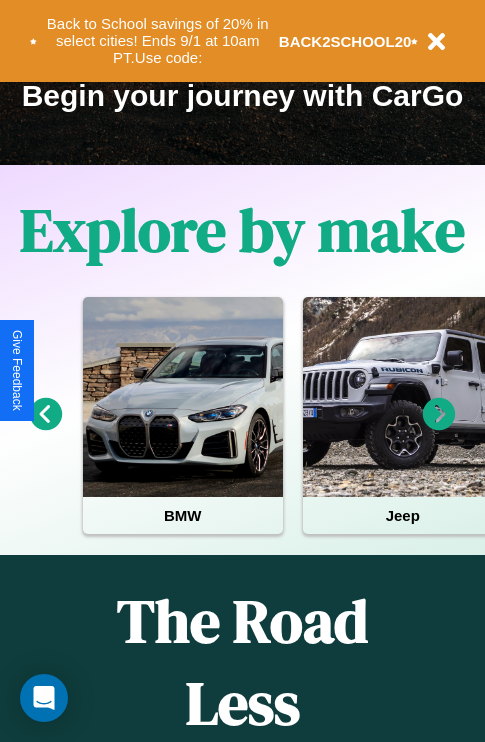 click 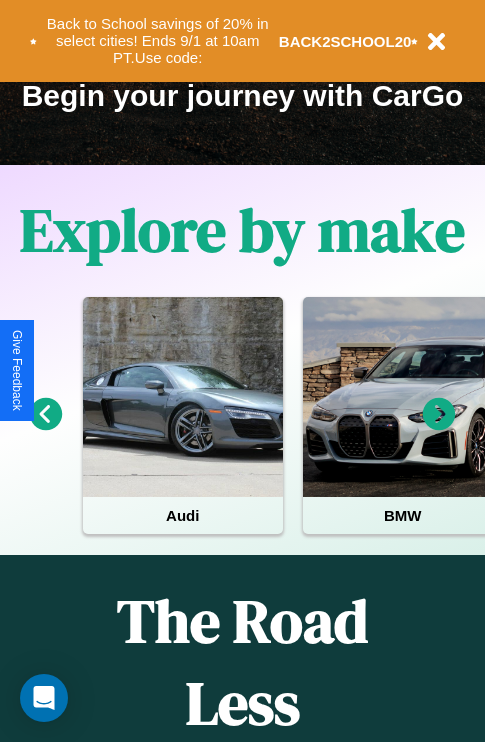 click 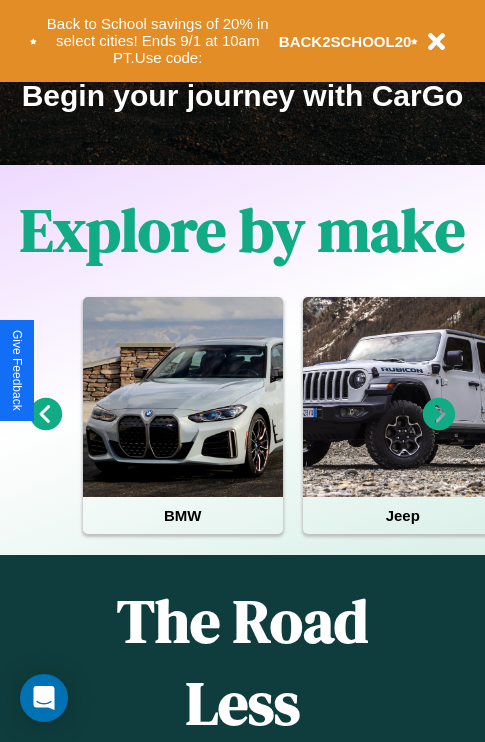 click 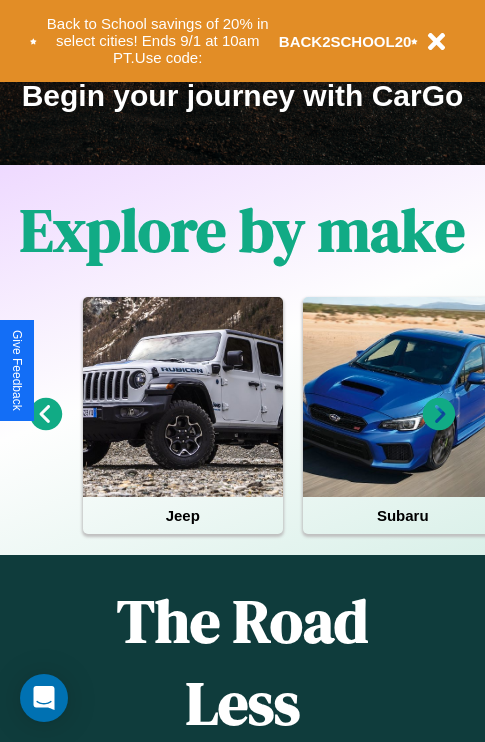 click 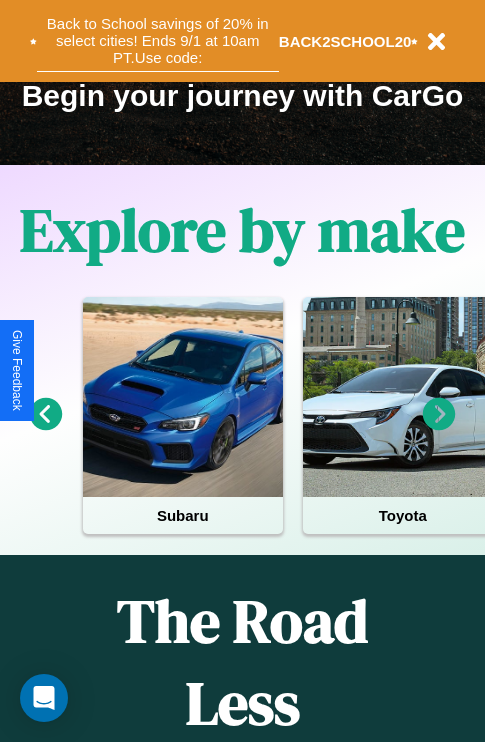 click on "Back to School savings of 20% in select cities! Ends 9/1 at 10am PT.  Use code:" at bounding box center (158, 41) 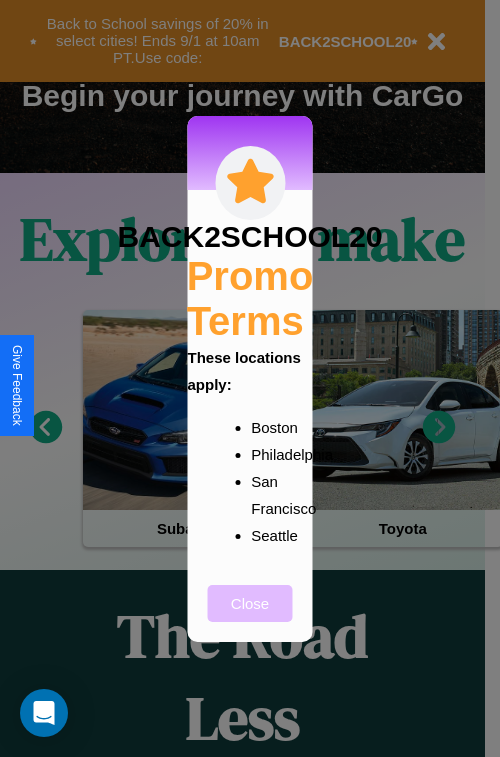 click on "Close" at bounding box center [250, 603] 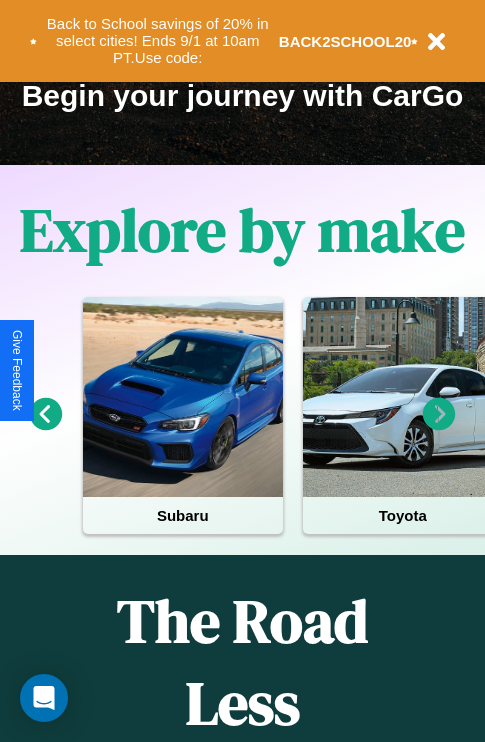 scroll, scrollTop: 0, scrollLeft: 0, axis: both 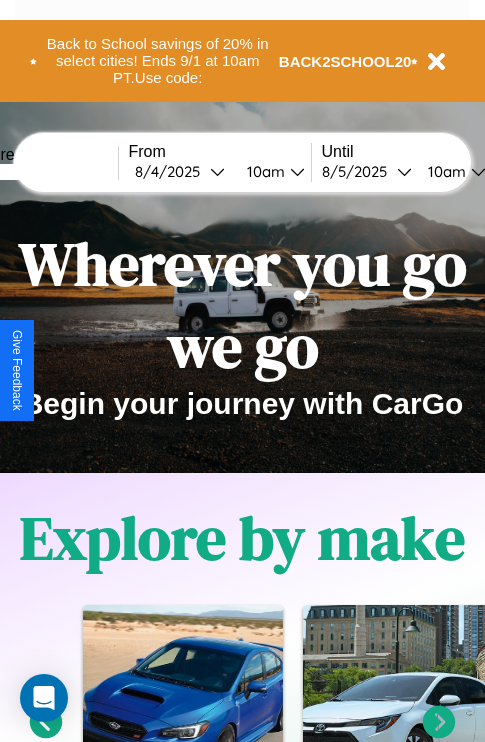 click at bounding box center [43, 172] 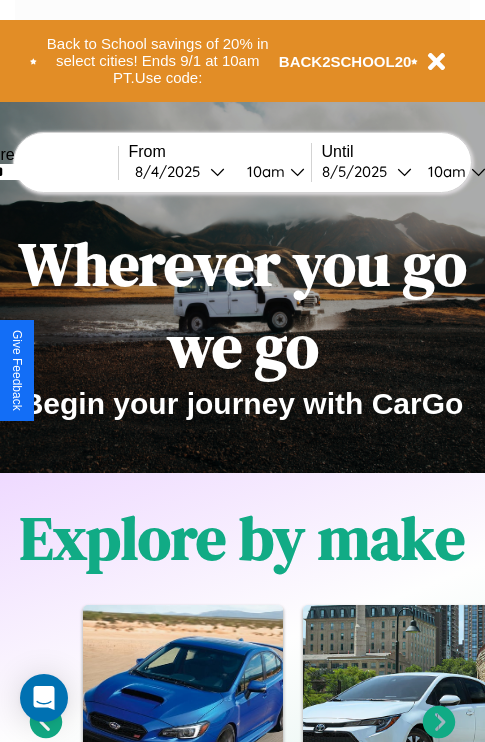 type on "******" 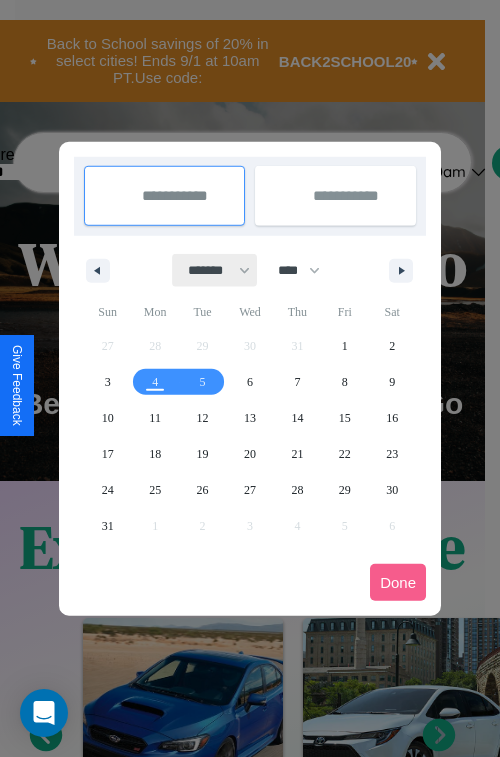click on "******* ******** ***** ***** *** **** **** ****** ********* ******* ******** ********" at bounding box center (215, 270) 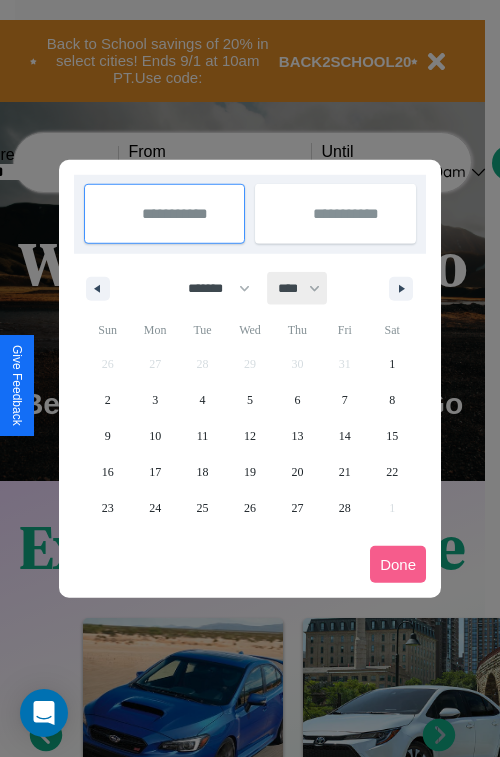 click on "**** **** **** **** **** **** **** **** **** **** **** **** **** **** **** **** **** **** **** **** **** **** **** **** **** **** **** **** **** **** **** **** **** **** **** **** **** **** **** **** **** **** **** **** **** **** **** **** **** **** **** **** **** **** **** **** **** **** **** **** **** **** **** **** **** **** **** **** **** **** **** **** **** **** **** **** **** **** **** **** **** **** **** **** **** **** **** **** **** **** **** **** **** **** **** **** **** **** **** **** **** **** **** **** **** **** **** **** **** **** **** **** **** **** **** **** **** **** **** **** ****" at bounding box center [298, 288] 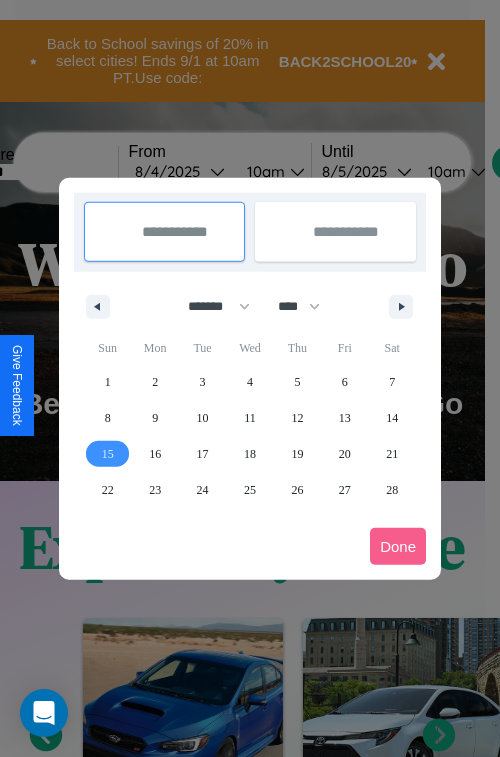 click on "15" at bounding box center [108, 454] 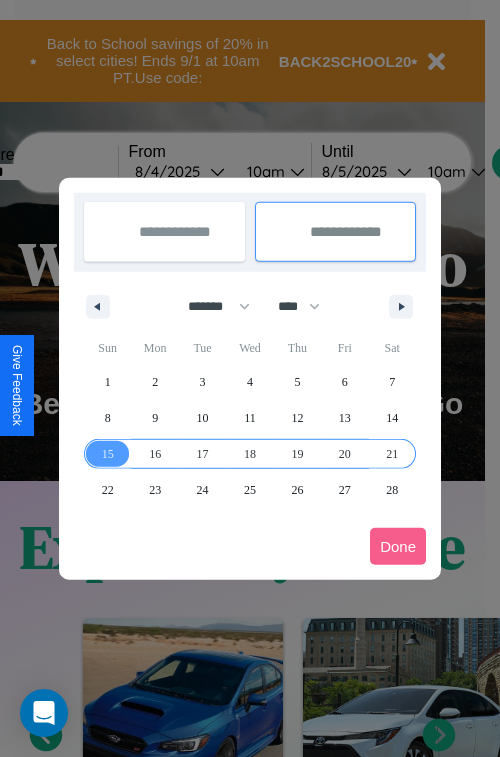 click on "21" at bounding box center [392, 454] 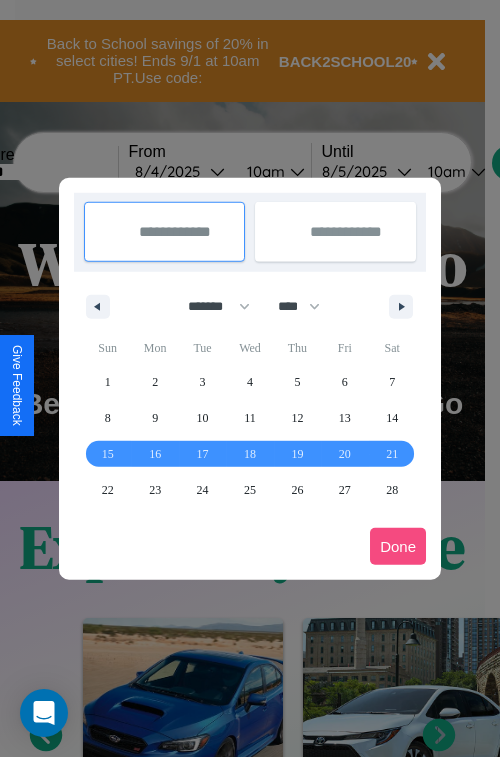 click on "Done" at bounding box center (398, 546) 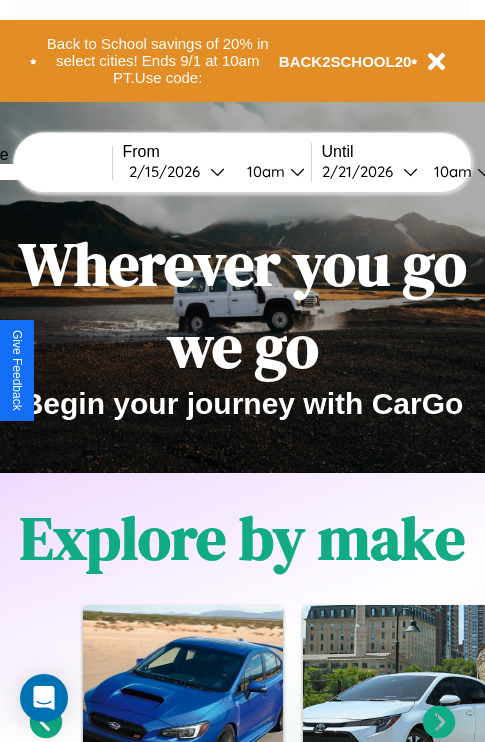 click on "10am" at bounding box center (263, 171) 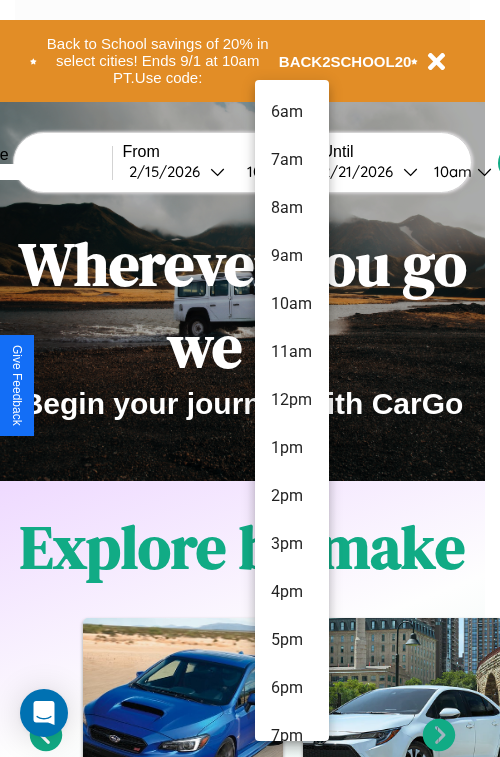 click on "3pm" at bounding box center [292, 544] 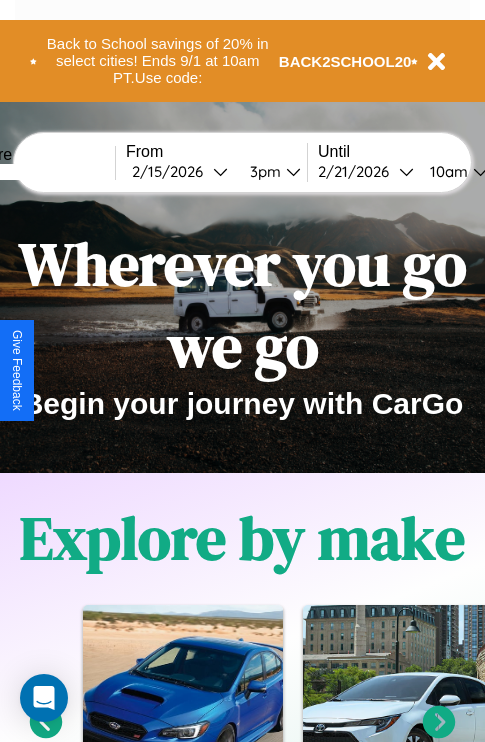 click on "10am" at bounding box center [446, 171] 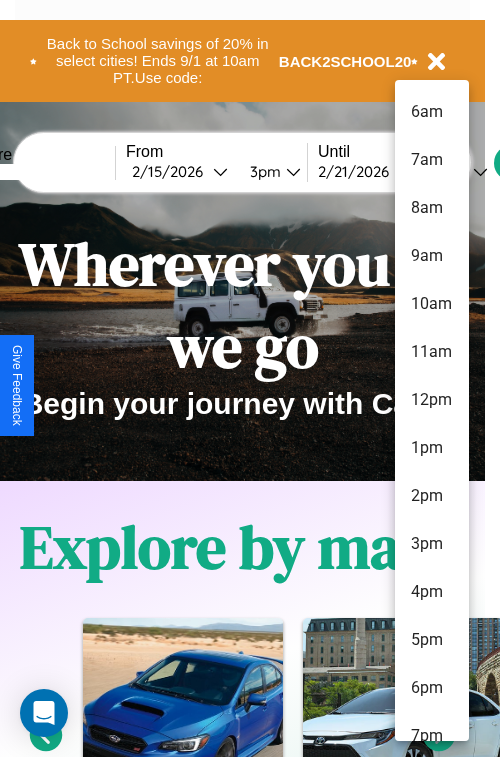 click on "10am" at bounding box center [432, 304] 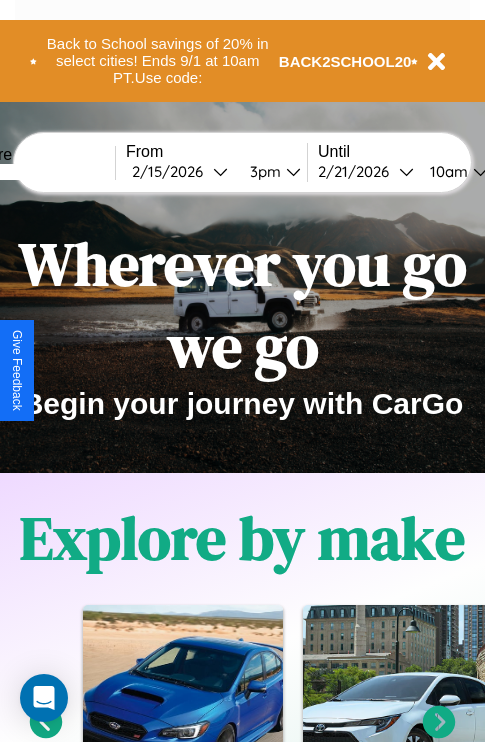 scroll, scrollTop: 0, scrollLeft: 71, axis: horizontal 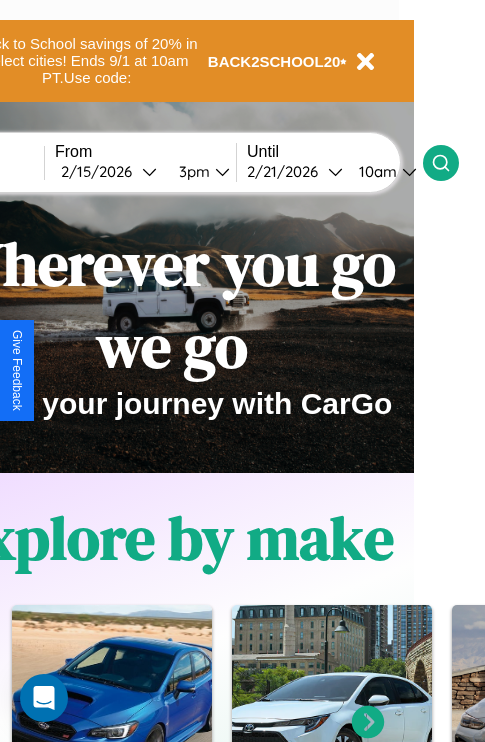 click 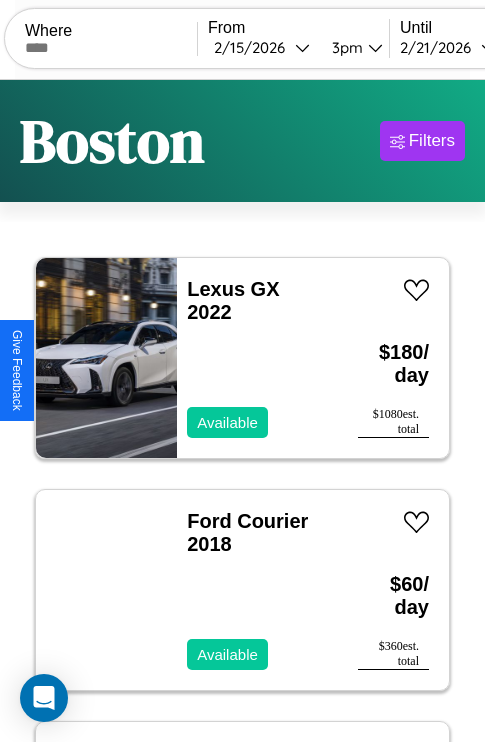 scroll, scrollTop: 66, scrollLeft: 0, axis: vertical 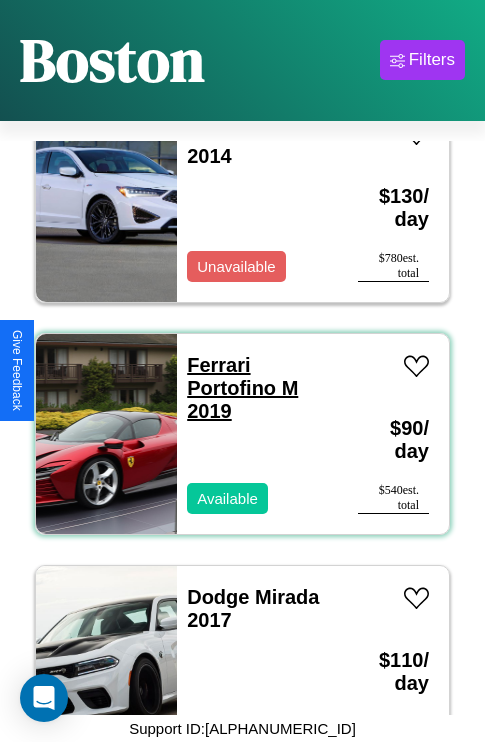 click on "Ferrari   Portofino M   2019" at bounding box center (242, 388) 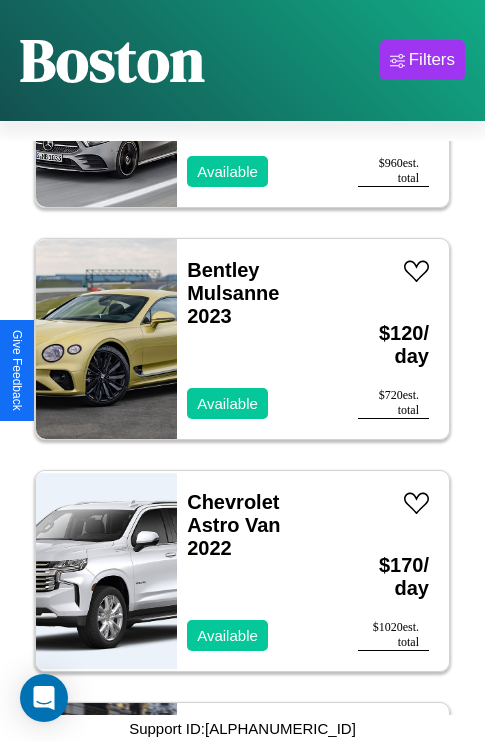 scroll, scrollTop: 4715, scrollLeft: 0, axis: vertical 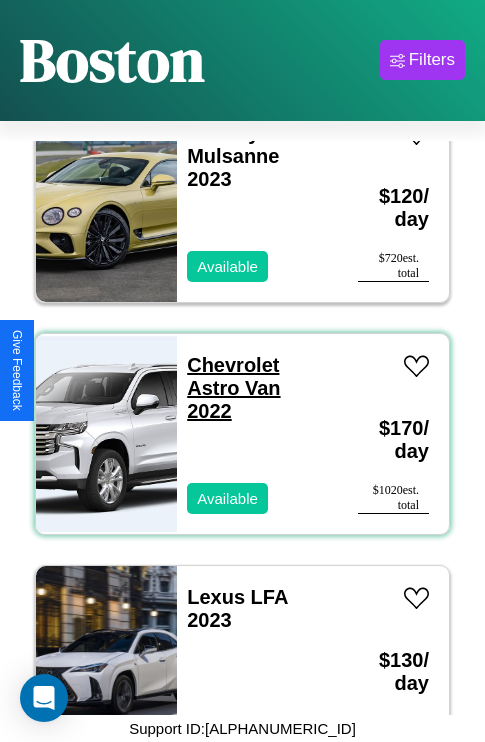 click on "Chevrolet   Astro Van   2022" at bounding box center (233, 388) 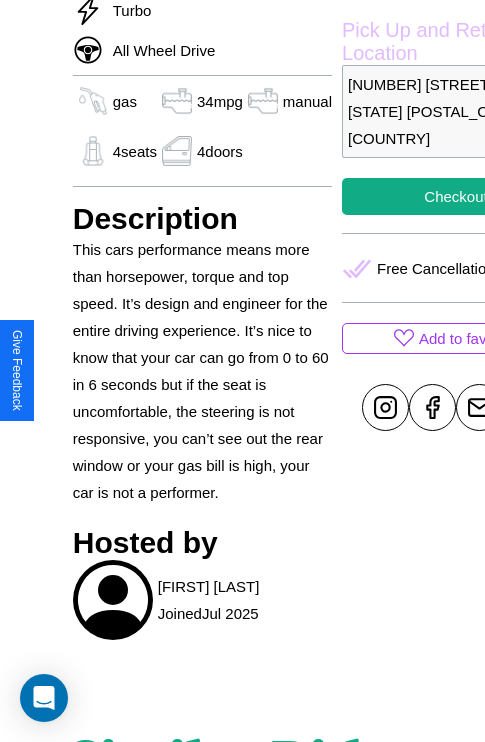 scroll, scrollTop: 696, scrollLeft: 48, axis: both 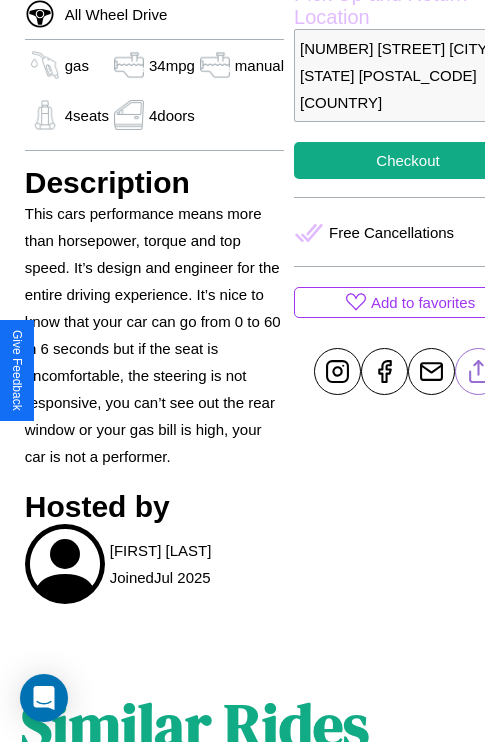 click 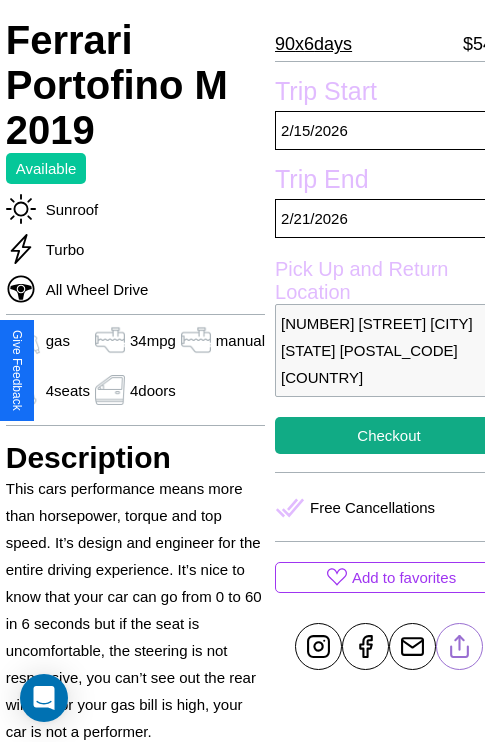 scroll, scrollTop: 400, scrollLeft: 68, axis: both 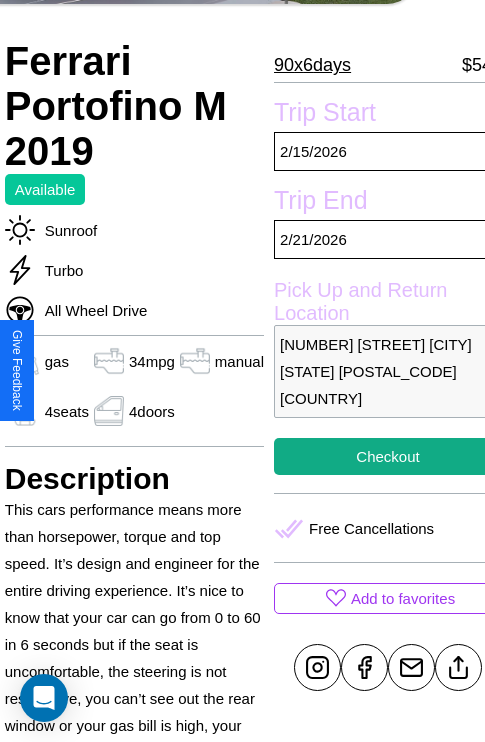 click on "[NUMBER] [STREET] [CITY] [STATE] [POSTAL_CODE] [COUNTRY]" at bounding box center [388, 371] 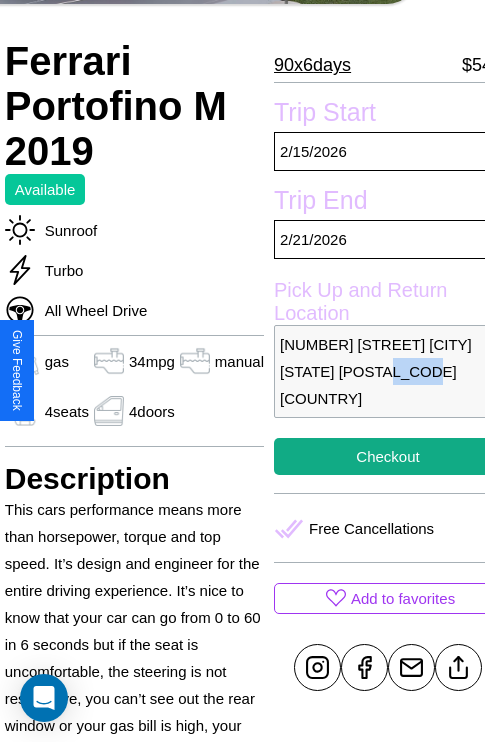 click on "[NUMBER] [STREET] [CITY] [STATE] [POSTAL_CODE] [COUNTRY]" at bounding box center [388, 371] 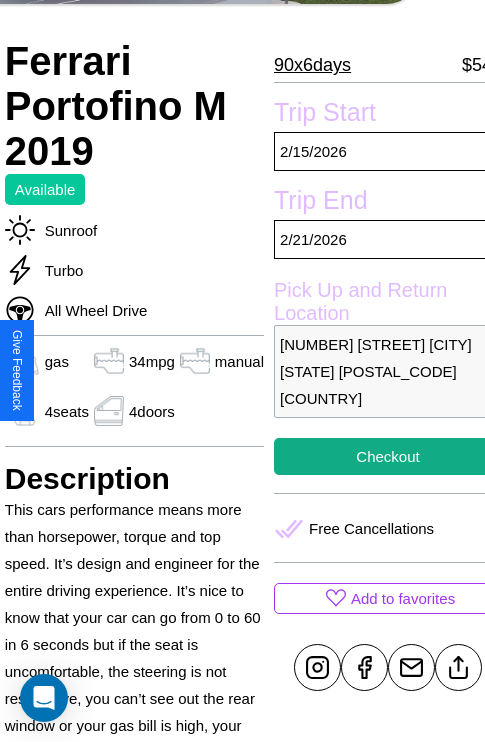 click on "[NUMBER] [STREET] [CITY] [STATE] [POSTAL_CODE] [COUNTRY]" at bounding box center (388, 371) 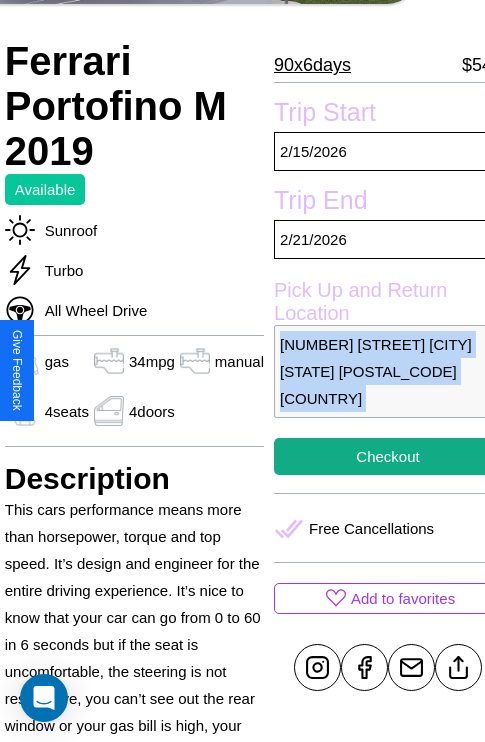 click on "[NUMBER] [STREET] [CITY] [STATE] [POSTAL_CODE] [COUNTRY]" at bounding box center [388, 371] 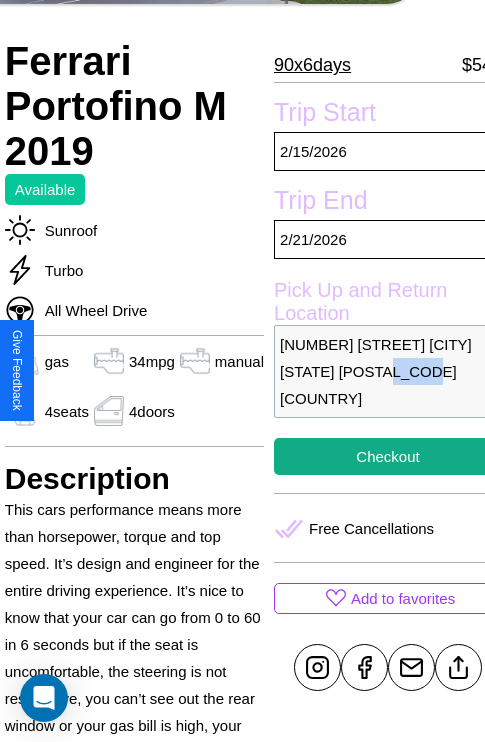 click on "[NUMBER] [STREET] [CITY] [STATE] [POSTAL_CODE] [COUNTRY]" at bounding box center [388, 371] 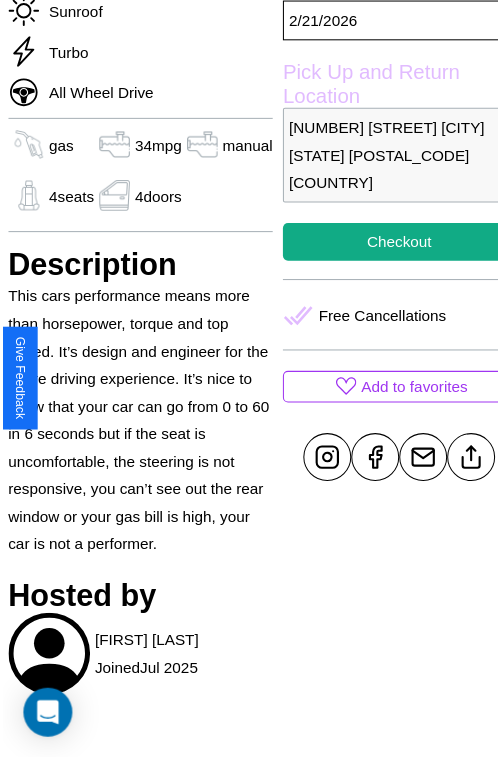 scroll, scrollTop: 627, scrollLeft: 68, axis: both 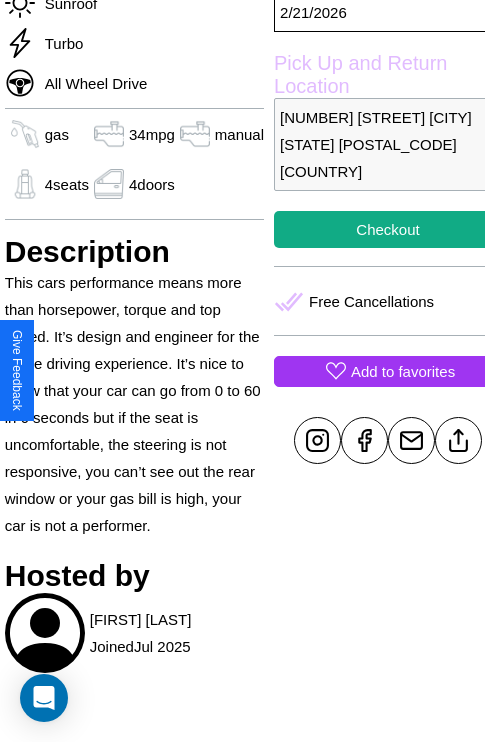 click on "Add to favorites" at bounding box center (403, 371) 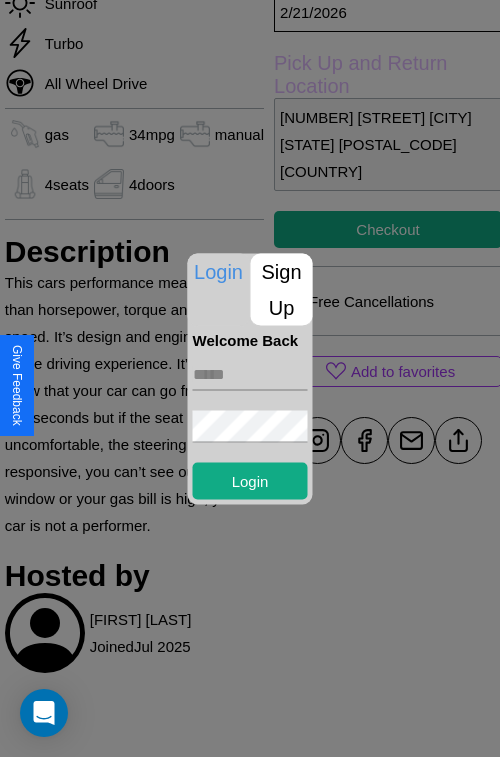 click on "Sign Up" at bounding box center (282, 289) 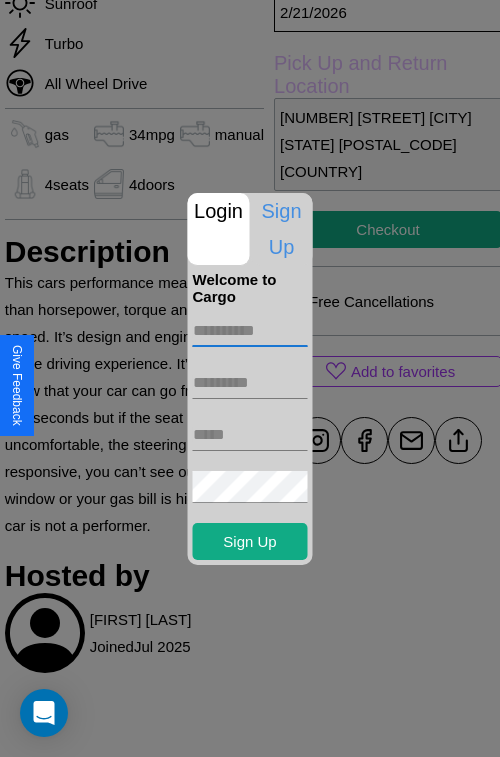 click at bounding box center [250, 331] 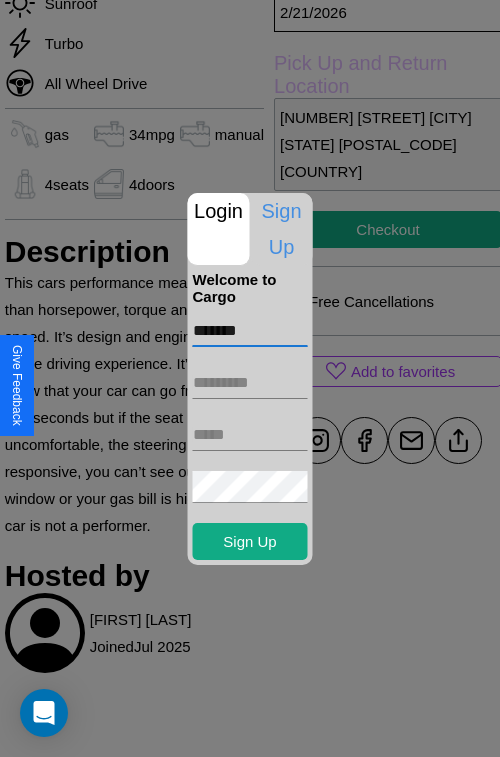 type on "*******" 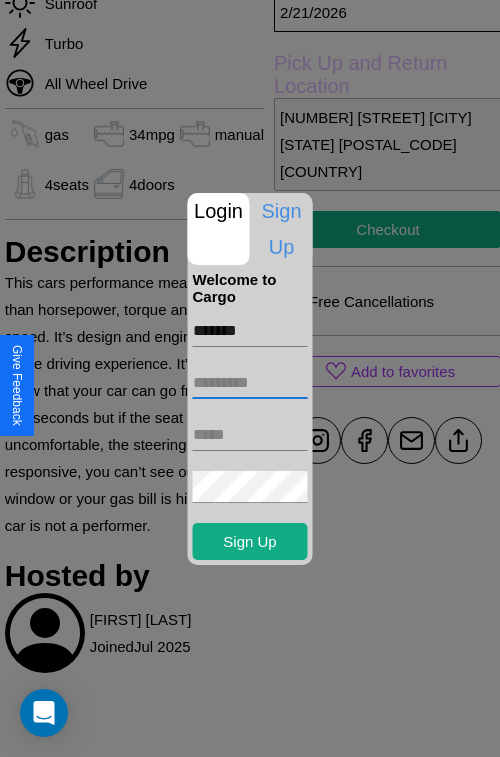 click at bounding box center (250, 383) 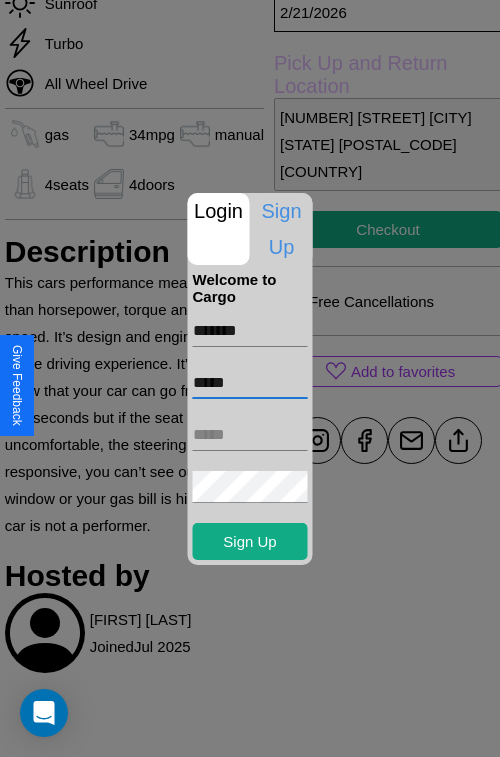 type on "*****" 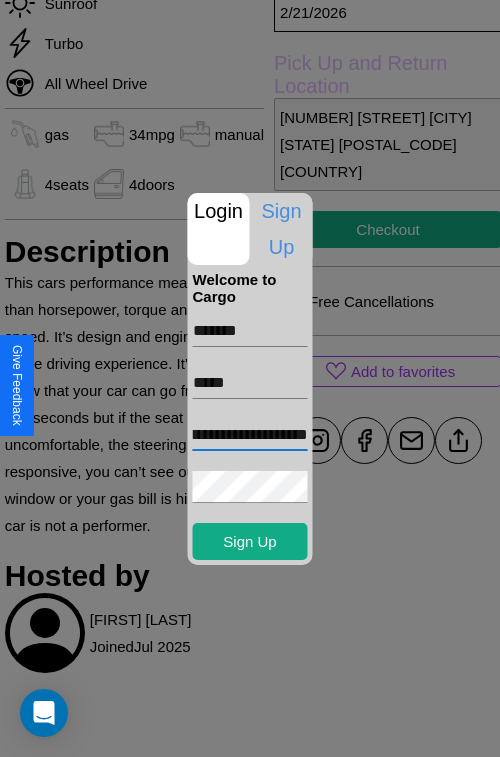 scroll, scrollTop: 0, scrollLeft: 52, axis: horizontal 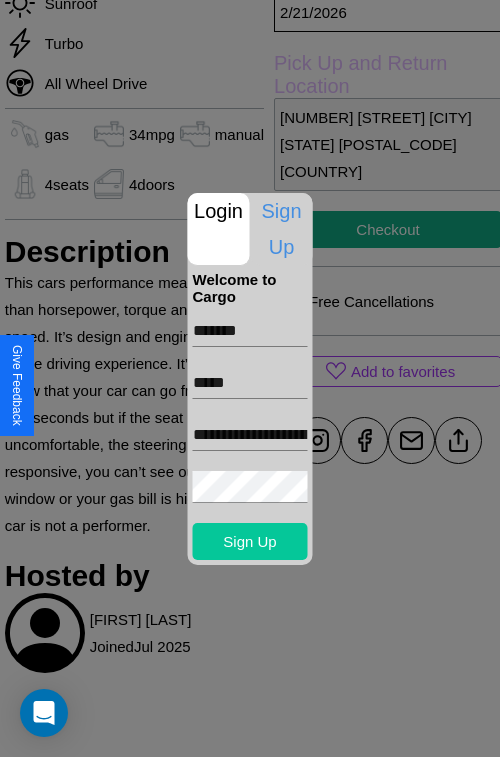 click on "Sign Up" at bounding box center [250, 541] 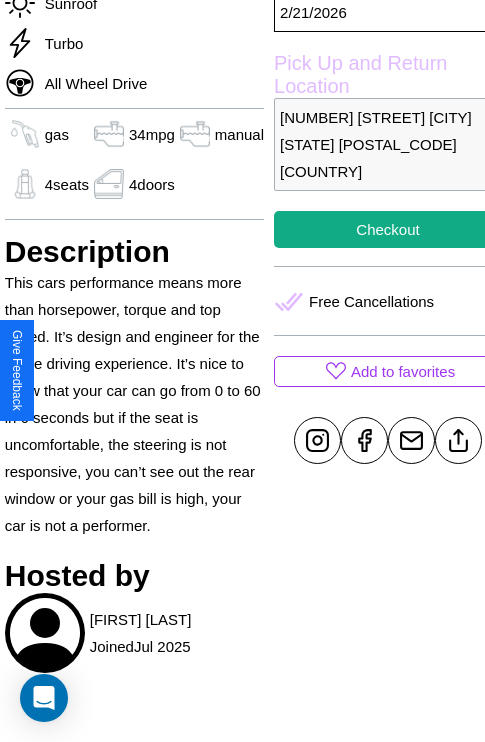 scroll, scrollTop: 627, scrollLeft: 68, axis: both 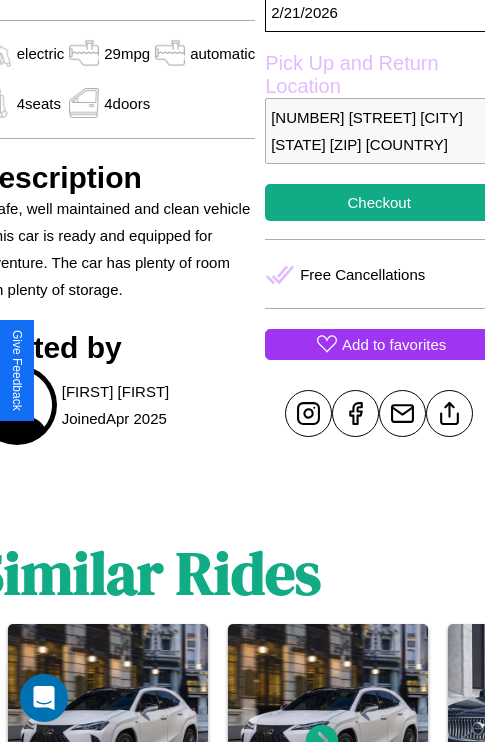 click on "Add to favorites" at bounding box center (394, 344) 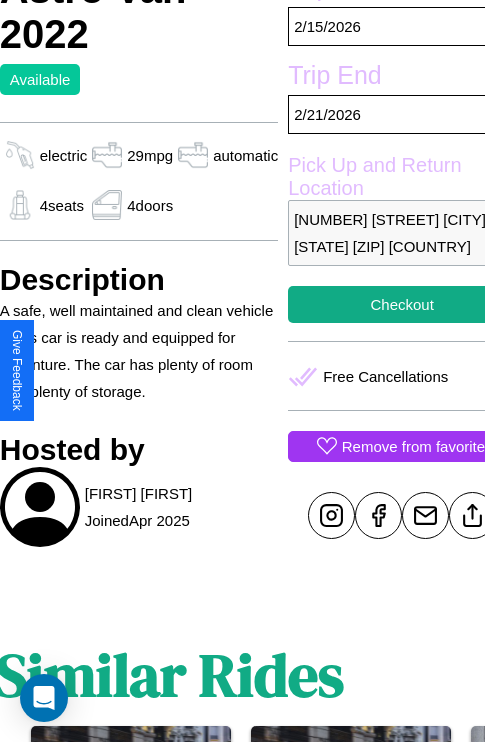 scroll, scrollTop: 434, scrollLeft: 96, axis: both 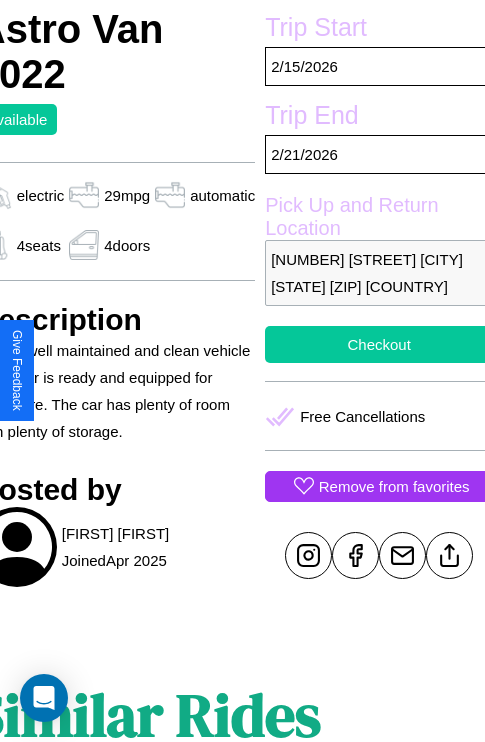 click on "Checkout" at bounding box center [379, 344] 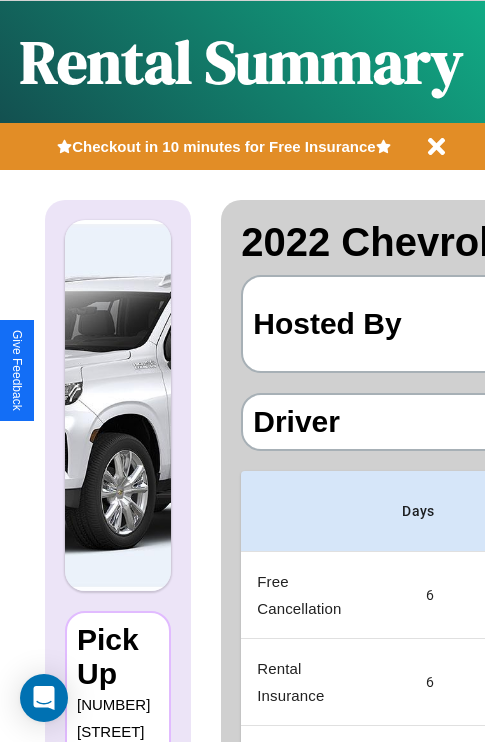 scroll, scrollTop: 0, scrollLeft: 408, axis: horizontal 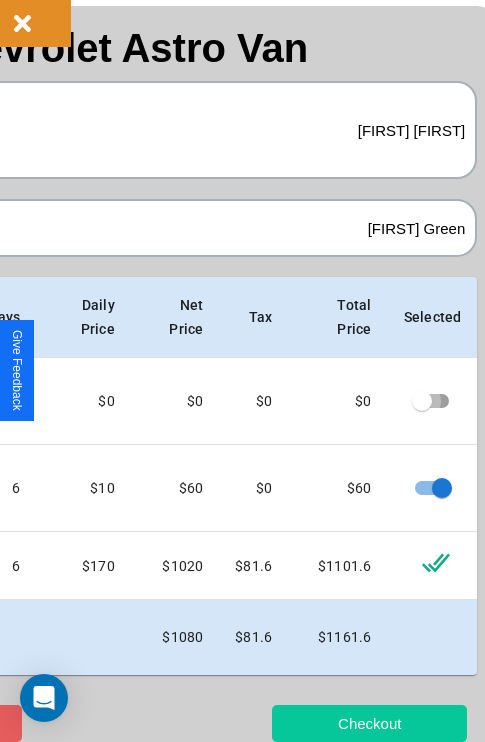 click on "Checkout" at bounding box center (369, 723) 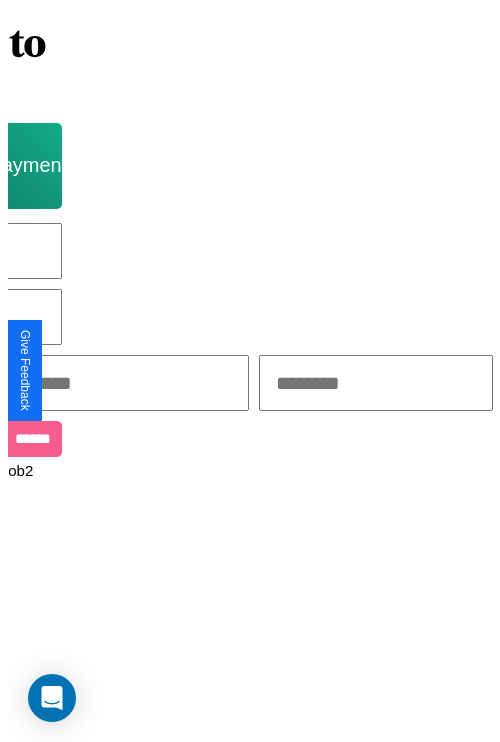 scroll, scrollTop: 0, scrollLeft: 0, axis: both 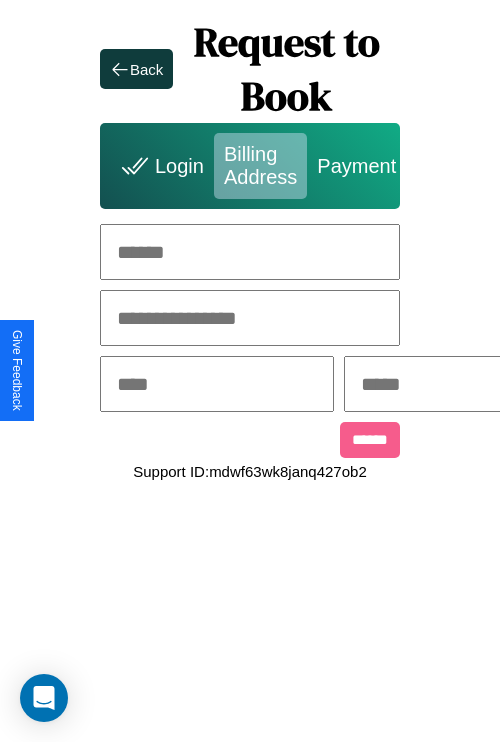 click at bounding box center [250, 252] 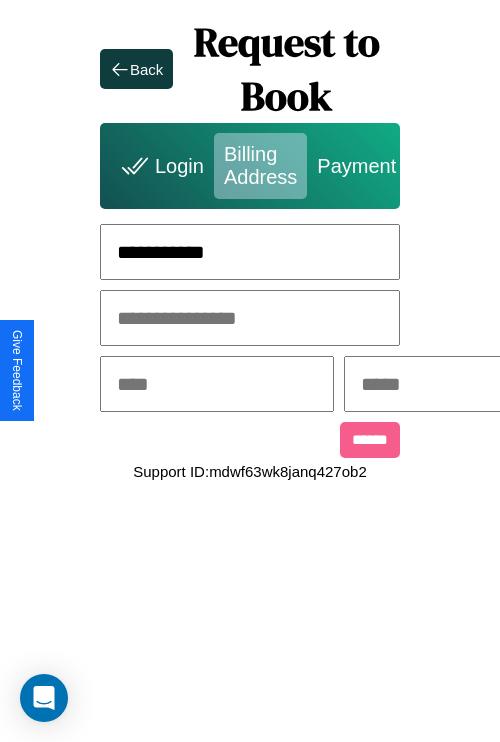 type on "**********" 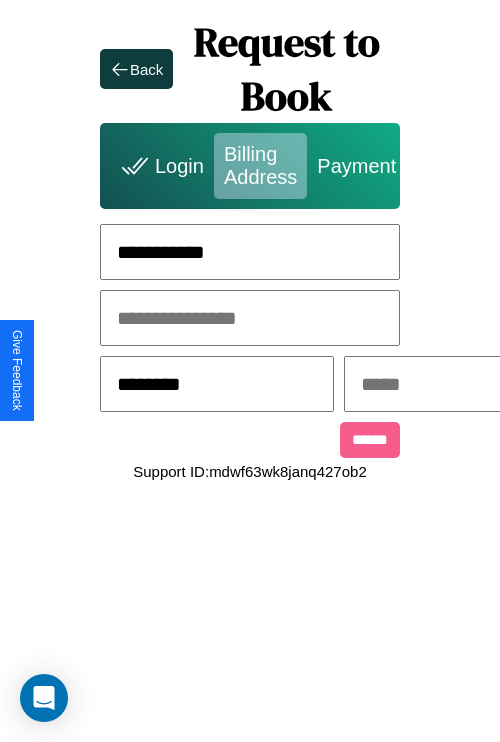 type on "********" 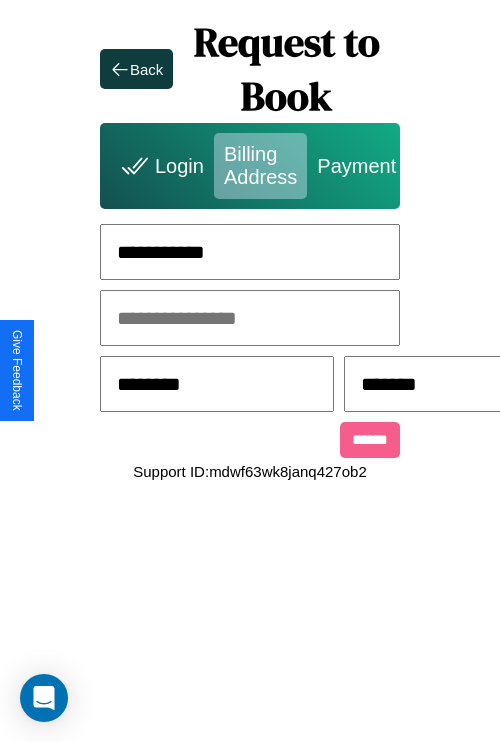 scroll, scrollTop: 0, scrollLeft: 517, axis: horizontal 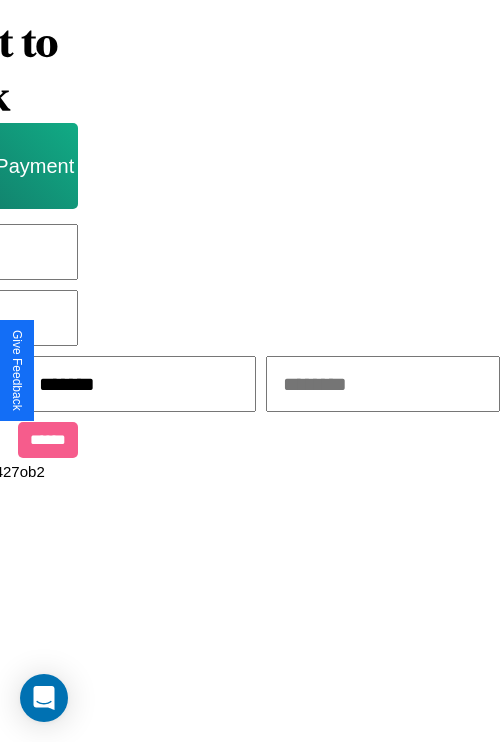 type on "*******" 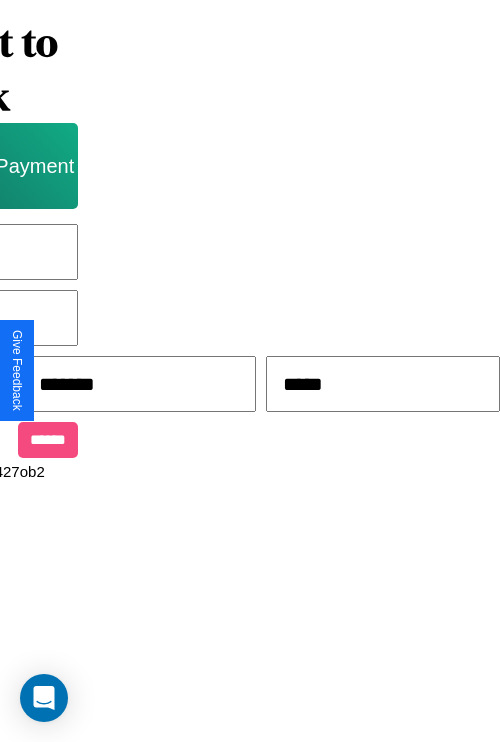 type on "*****" 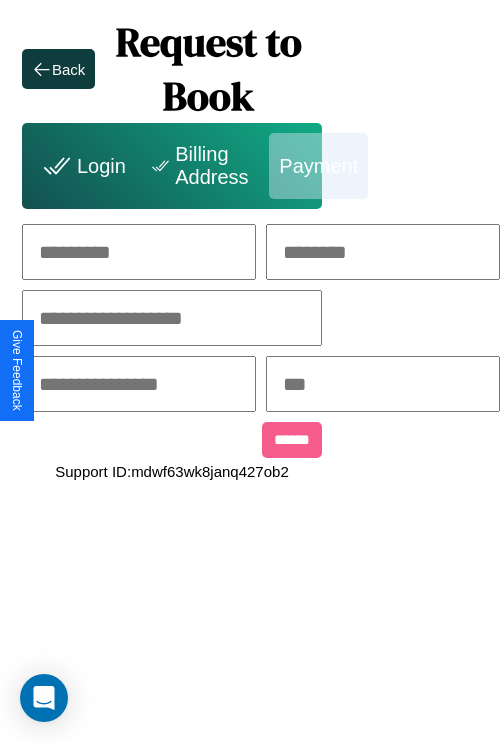 scroll, scrollTop: 0, scrollLeft: 208, axis: horizontal 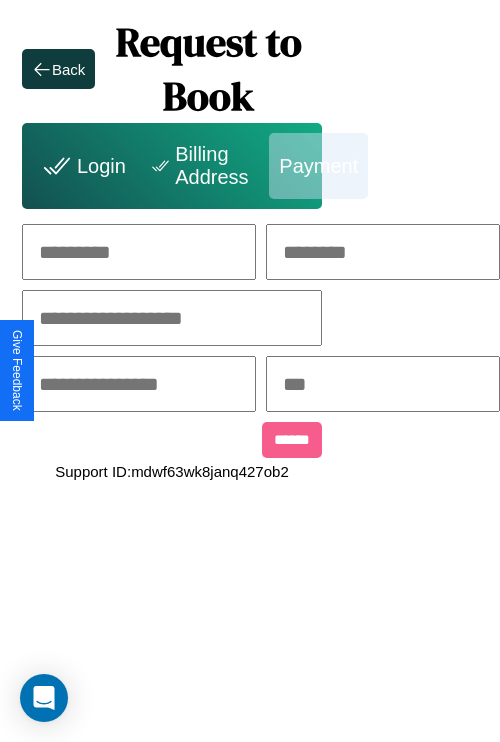 click at bounding box center [139, 252] 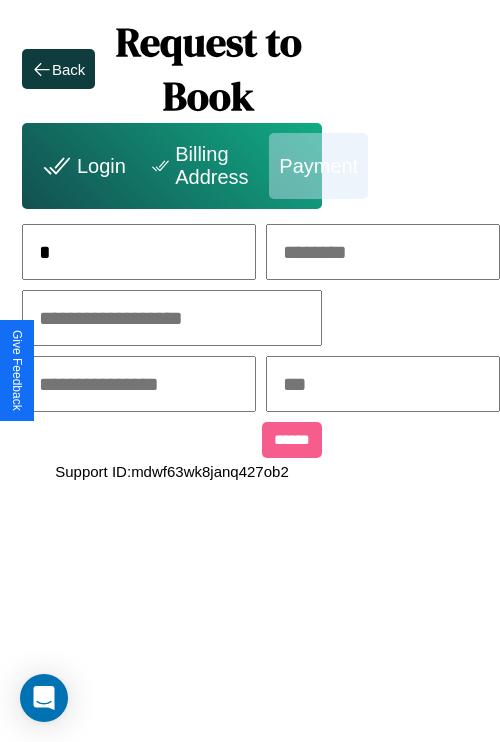 scroll, scrollTop: 0, scrollLeft: 131, axis: horizontal 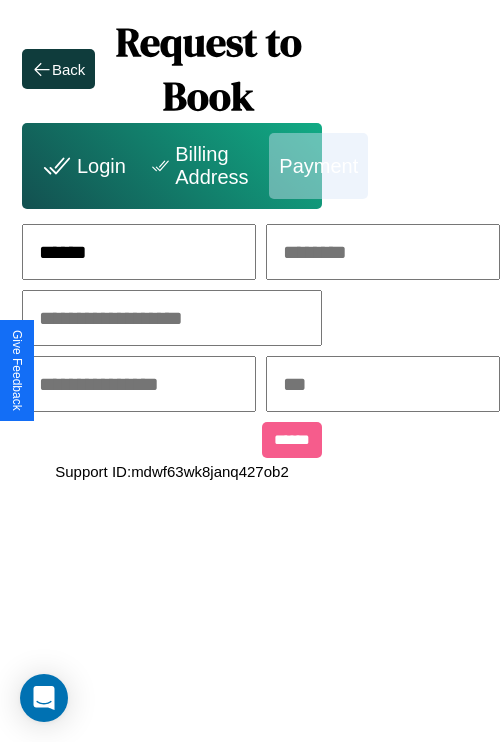 type on "******" 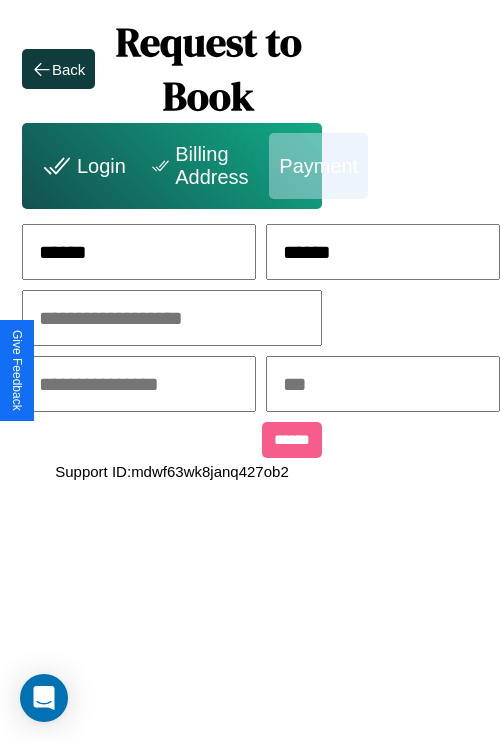 type on "******" 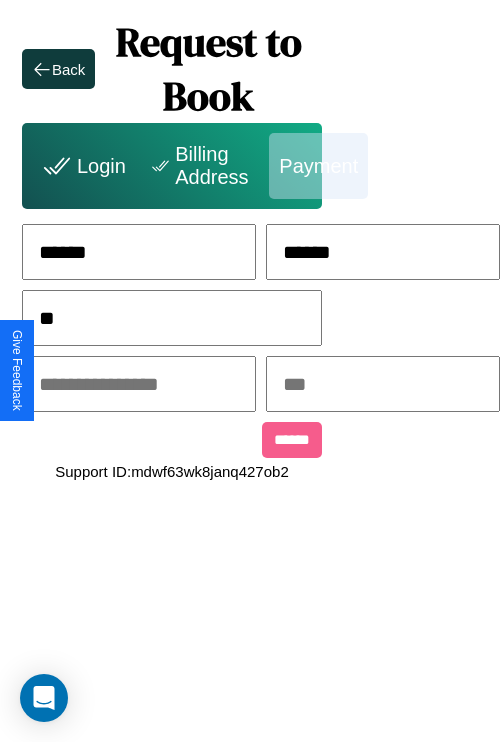 scroll, scrollTop: 0, scrollLeft: 128, axis: horizontal 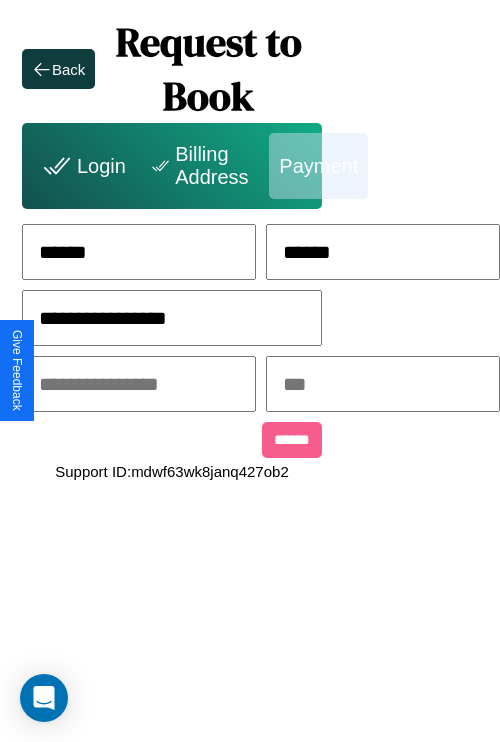 type on "**********" 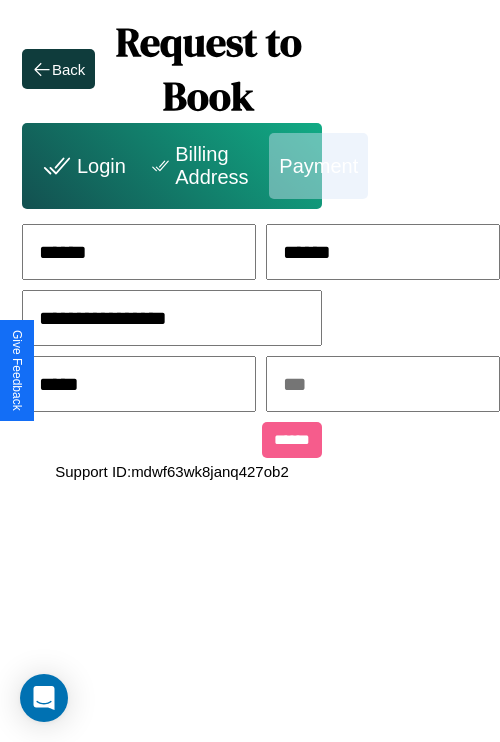 type on "*****" 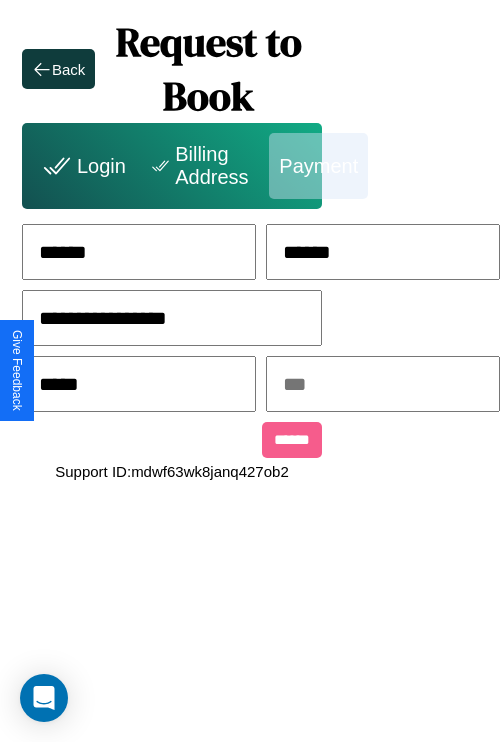 click at bounding box center (383, 384) 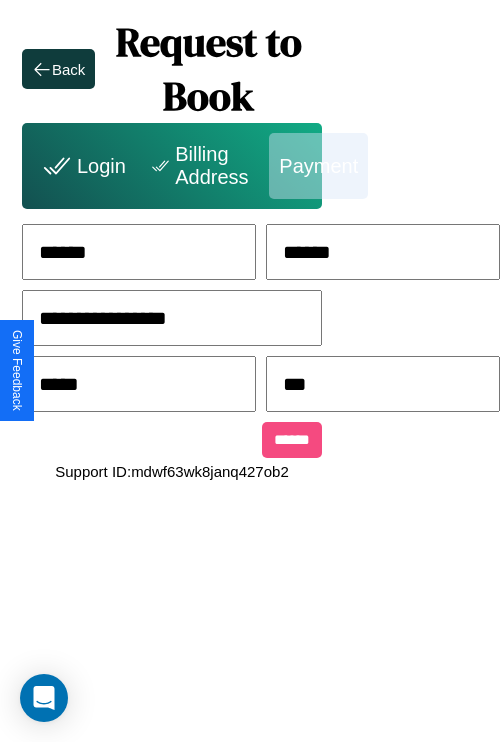 type on "***" 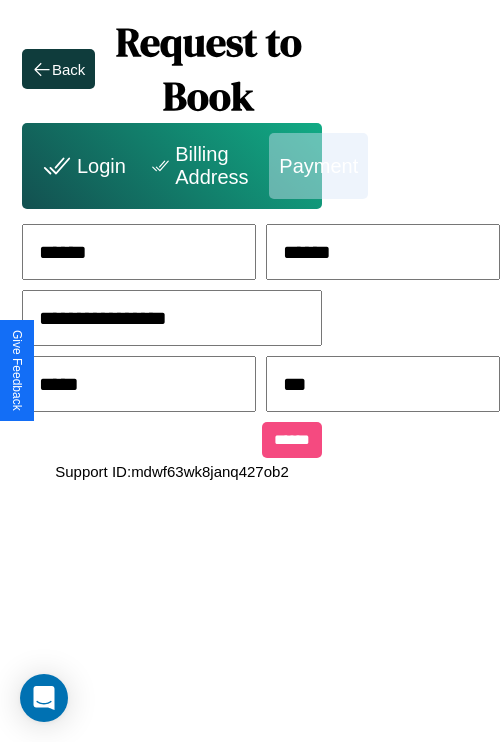 click on "******" at bounding box center (292, 440) 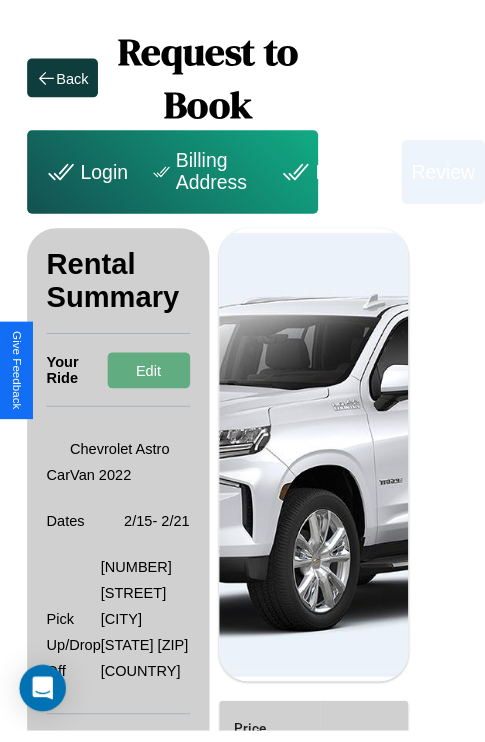 scroll, scrollTop: 0, scrollLeft: 72, axis: horizontal 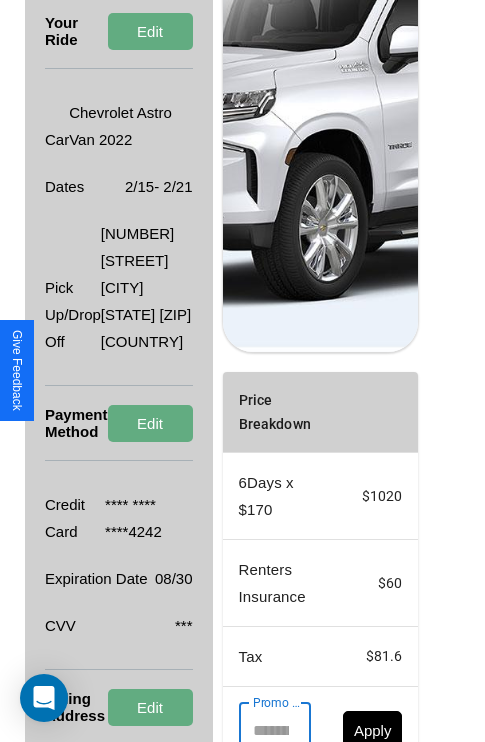 click on "Promo Code" at bounding box center (264, 731) 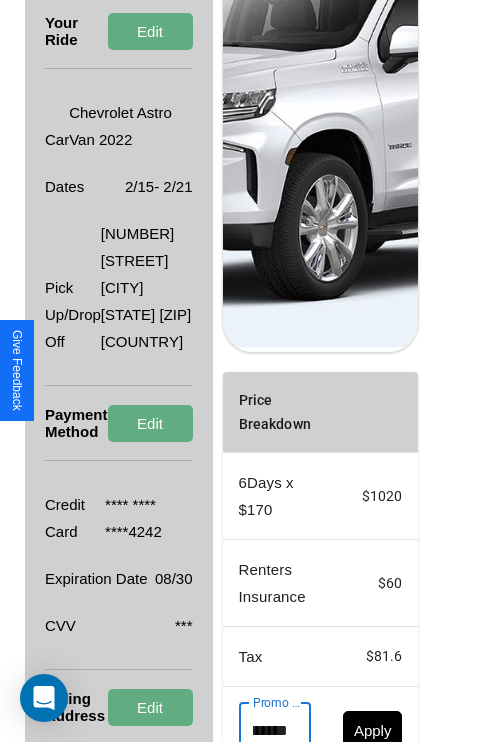scroll, scrollTop: 0, scrollLeft: 96, axis: horizontal 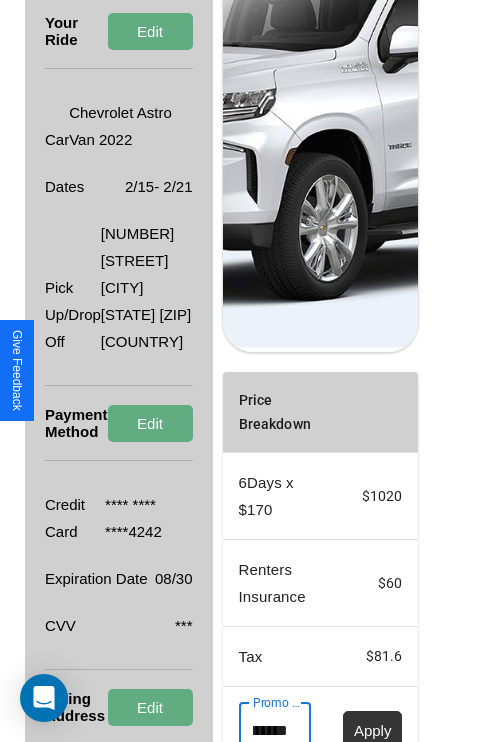 type on "**********" 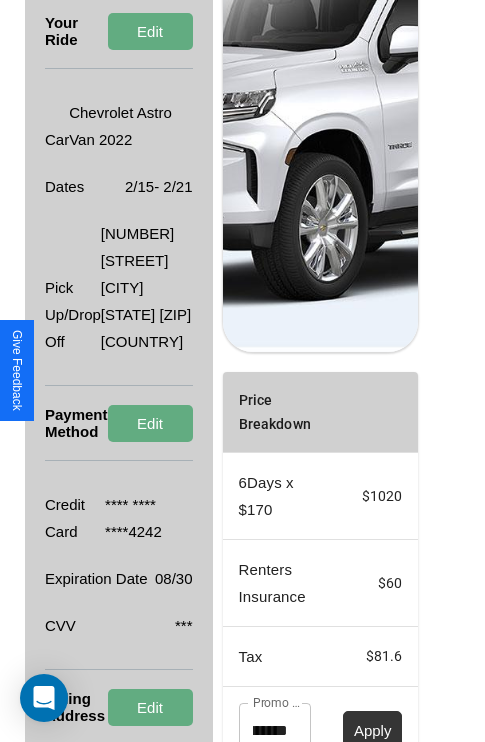 click on "Apply" at bounding box center (373, 730) 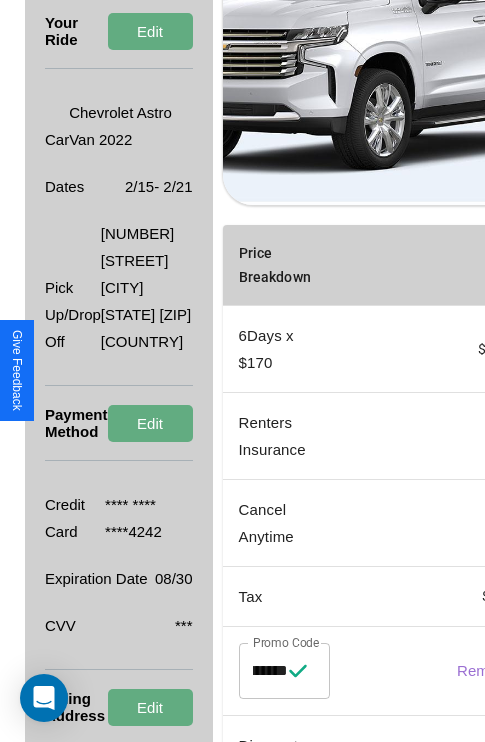 scroll, scrollTop: 0, scrollLeft: 0, axis: both 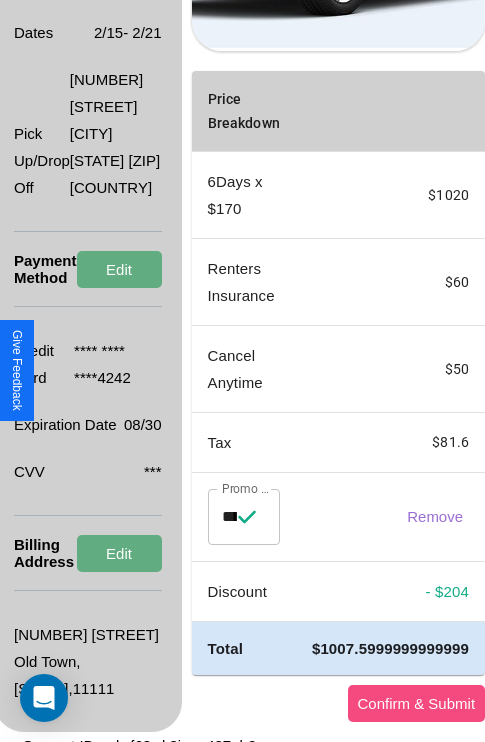 click on "Confirm & Submit" at bounding box center (417, 703) 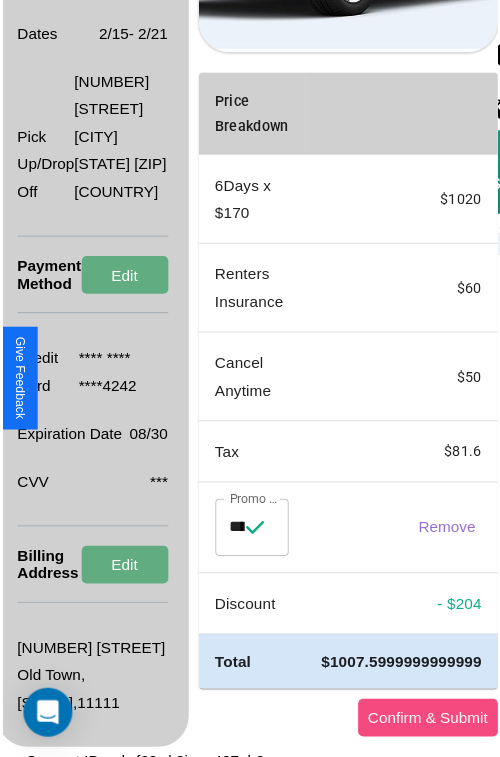 scroll, scrollTop: 0, scrollLeft: 72, axis: horizontal 